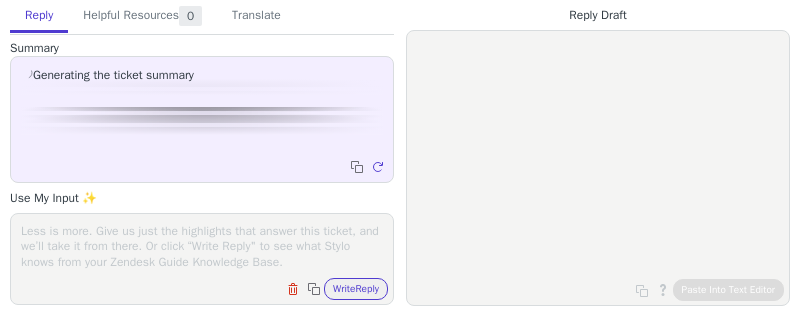 scroll, scrollTop: 0, scrollLeft: 0, axis: both 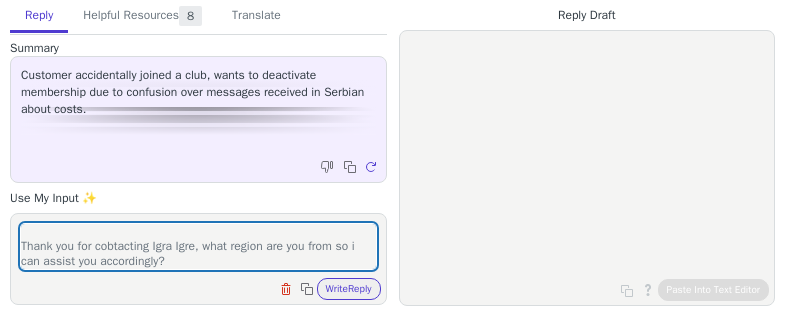 click on "Good day [NAME],
Thank you for cobtacting Igra Igre, what region are you from so i can assist you accordingly?" at bounding box center [198, 246] 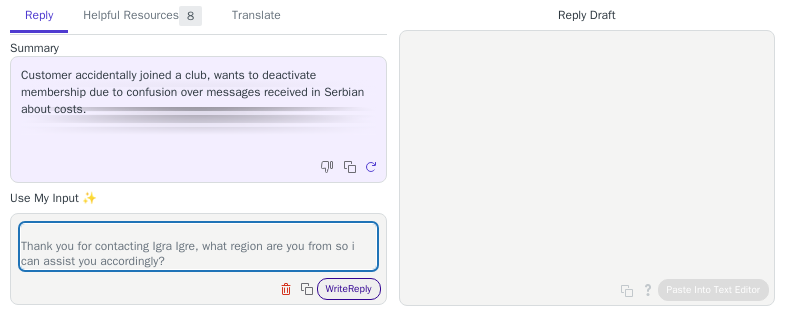 type on "Good day [NAME],
Thank you for contacting Igra Igre, what region are you from so i can assist you accordingly?" 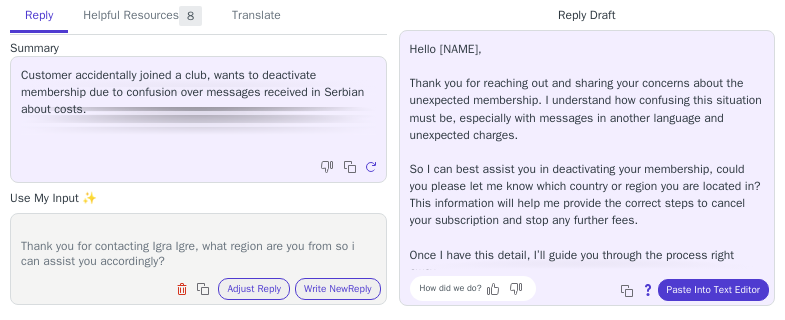 scroll, scrollTop: 0, scrollLeft: 0, axis: both 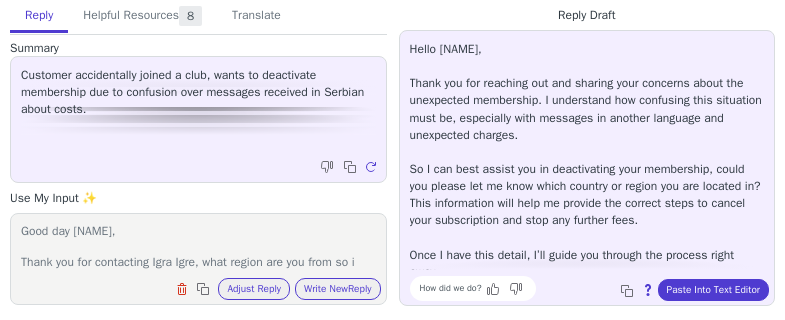 drag, startPoint x: 207, startPoint y: 262, endPoint x: 55, endPoint y: 201, distance: 163.78339 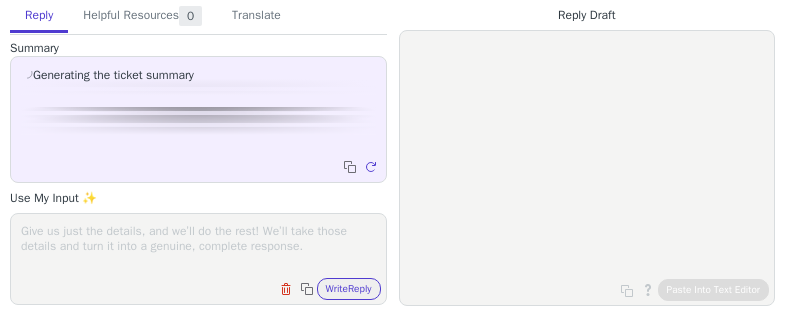 scroll, scrollTop: 0, scrollLeft: 0, axis: both 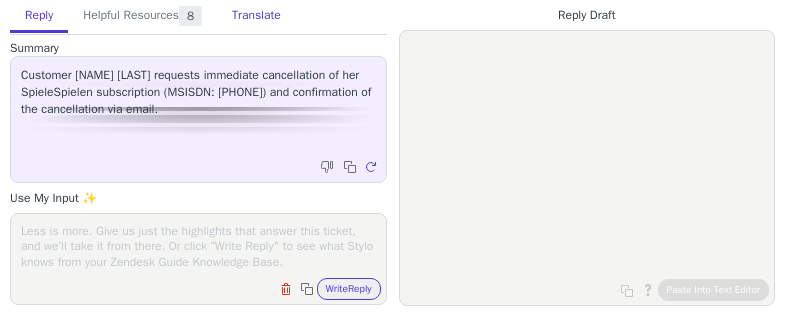 click on "Translate" at bounding box center (256, 16) 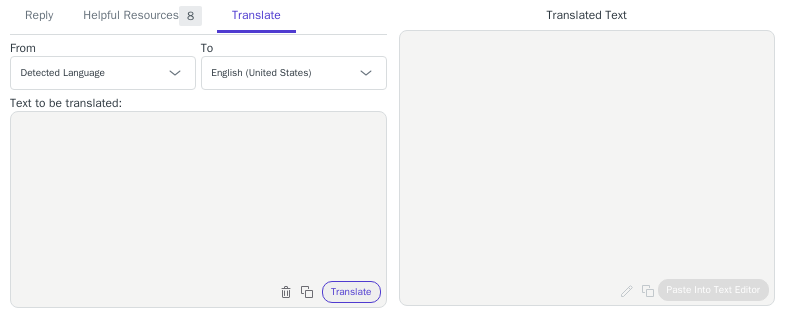 click at bounding box center (198, 197) 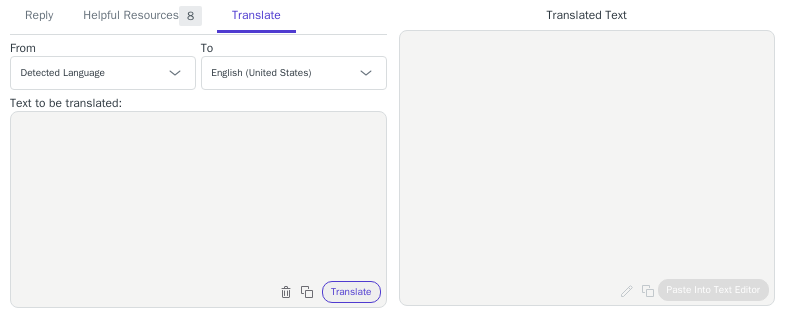 paste on "Dear [NAME],
We confirm that your request to cancel the service activated on the phone number [PHONE] has been processed. The service has been cancelled/unsubscribed.
Sincerely," 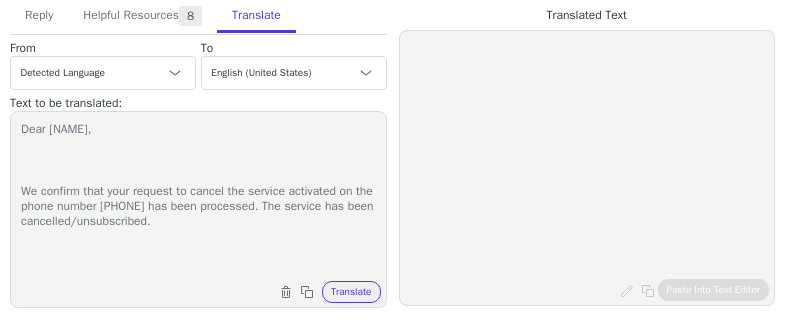 scroll, scrollTop: 0, scrollLeft: 0, axis: both 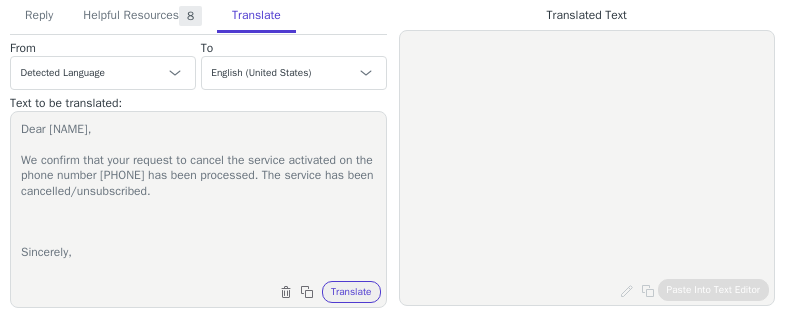 drag, startPoint x: 202, startPoint y: 174, endPoint x: 349, endPoint y: 178, distance: 147.05441 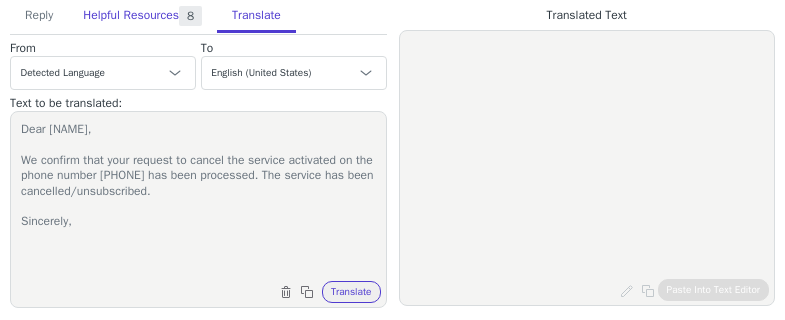 type on "Dear [NAME],
We confirm that your request to cancel the service activated on the phone number [PHONE] has been processed. The service has been cancelled/unsubscribed.
Sincerely," 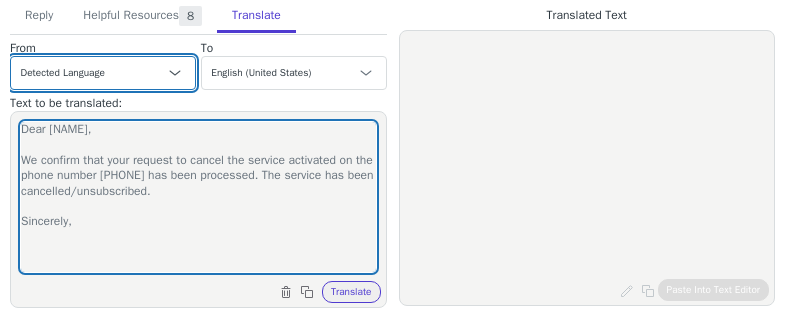 click on "Detected Language Czech - čeština English (United States) Danish Dutch French - français French (Canada) German - Deutsch Italian Japanese Korean Norwegian Polish - polski Portuguese Portuguese (Brazil) Slovak Spanish - español Swedish Arabic - العربية Arabic (Bahrain) - العربية (البحرين) Arabic (Kuwait) - العربية (الكويت) Arabic (Morocco) - العربية (المغرب) Bulgarian (Bulgaria) - български (България) Czech (Czechia) - čeština (Česko) English (South Africa) Romanian - română Slovak (Slovakia) - slovenčina (Slovensko) Slovenian - slovenščina Serbian - српски French (France) - français (France)" at bounding box center [103, 73] 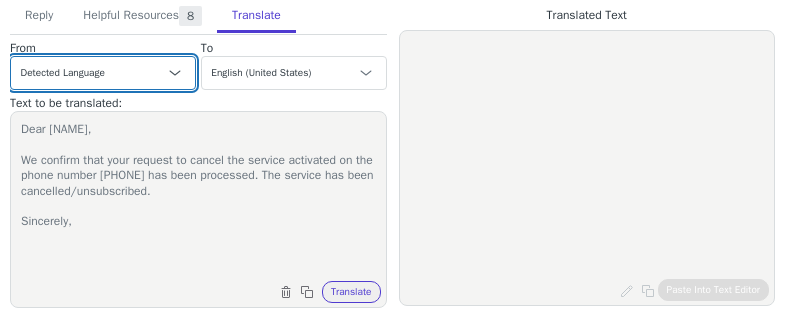 select on "en-us" 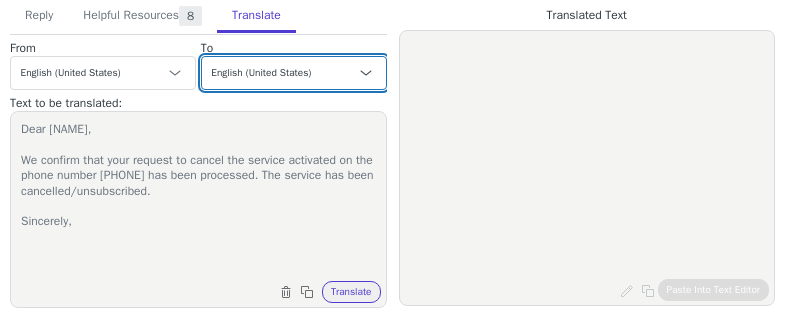 click on "Czech - čeština English (United States) Danish Dutch French - français French (Canada) German - Deutsch Italian Japanese Korean Norwegian Polish - polski Portuguese Portuguese (Brazil) Slovak Spanish - español Swedish Arabic - العربية Arabic (Bahrain) - العربية (البحرين) Arabic (Kuwait) - العربية (الكويت) Arabic (Morocco) - العربية (المغرب) Bulgarian (Bulgaria) - български (България) Czech (Czechia) - čeština (Česko) English (South Africa) Romanian - română Slovak (Slovakia) - slovenčina (Slovensko) Slovenian - slovenščina Serbian - српски French (France) - français (France)" at bounding box center [294, 73] 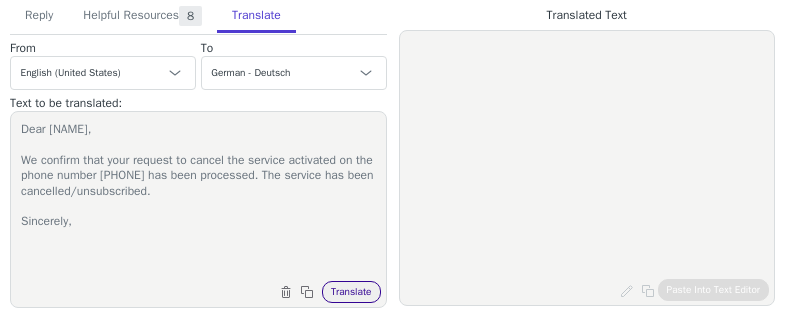 click on "Translate" at bounding box center (351, 292) 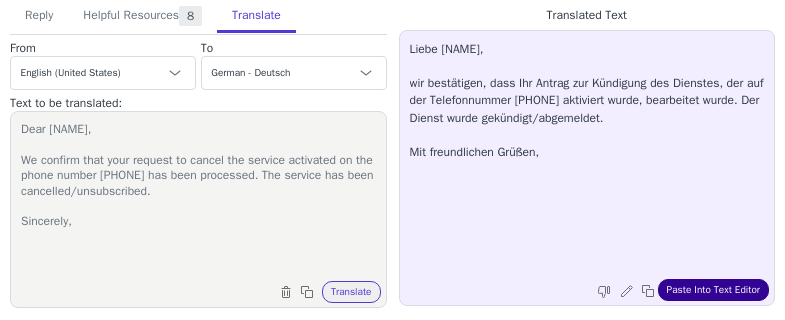 click on "Paste Into Text Editor" at bounding box center [713, 290] 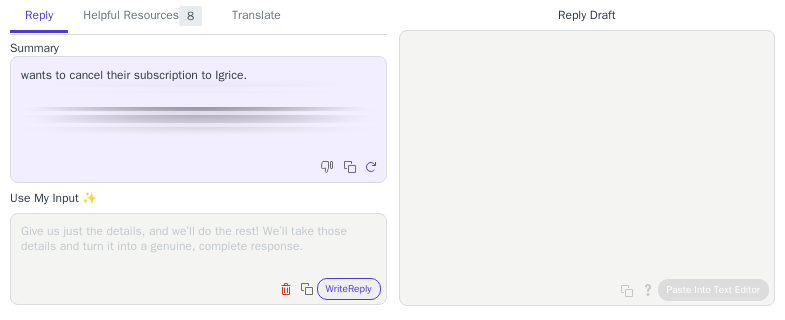 scroll, scrollTop: 0, scrollLeft: 0, axis: both 